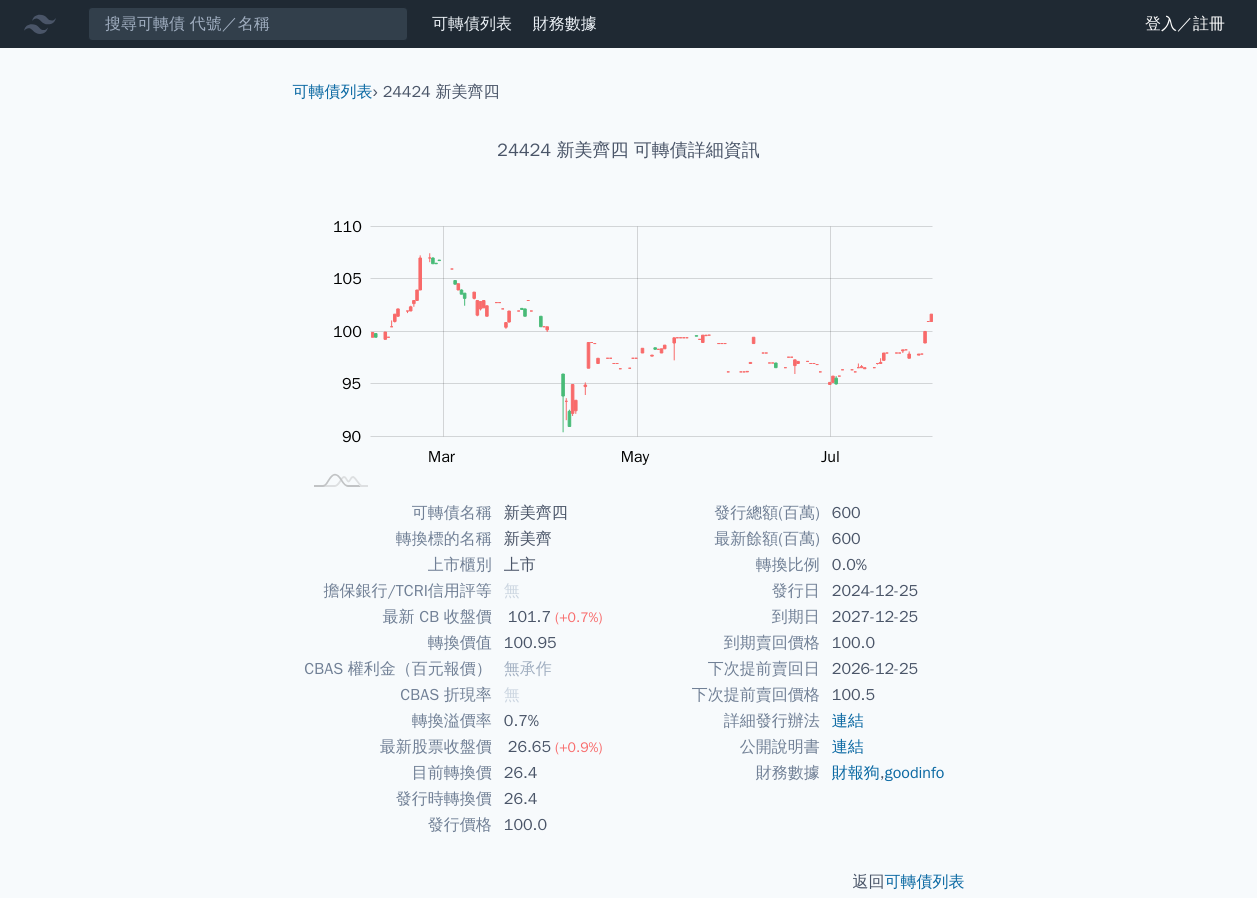 scroll, scrollTop: 0, scrollLeft: 0, axis: both 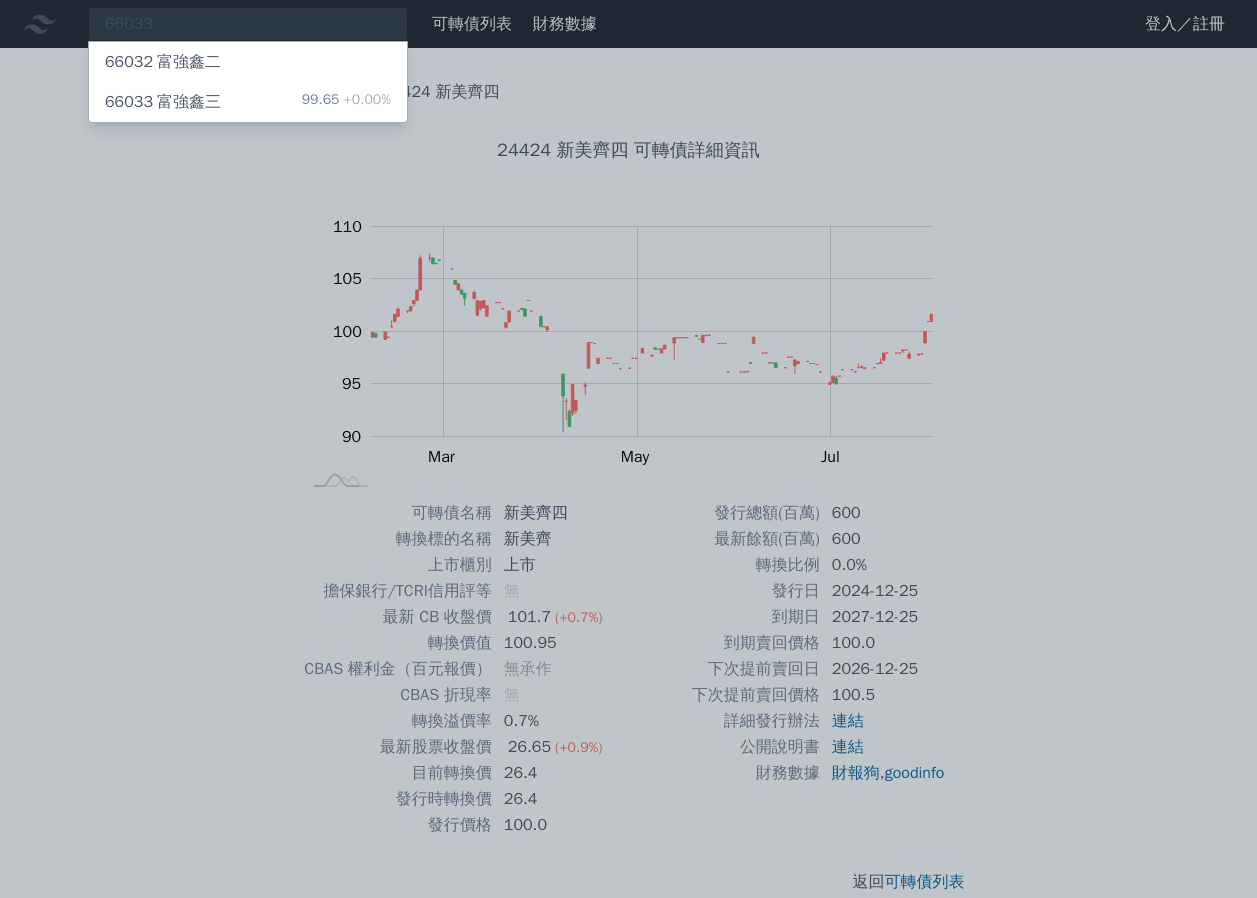 type on "66033" 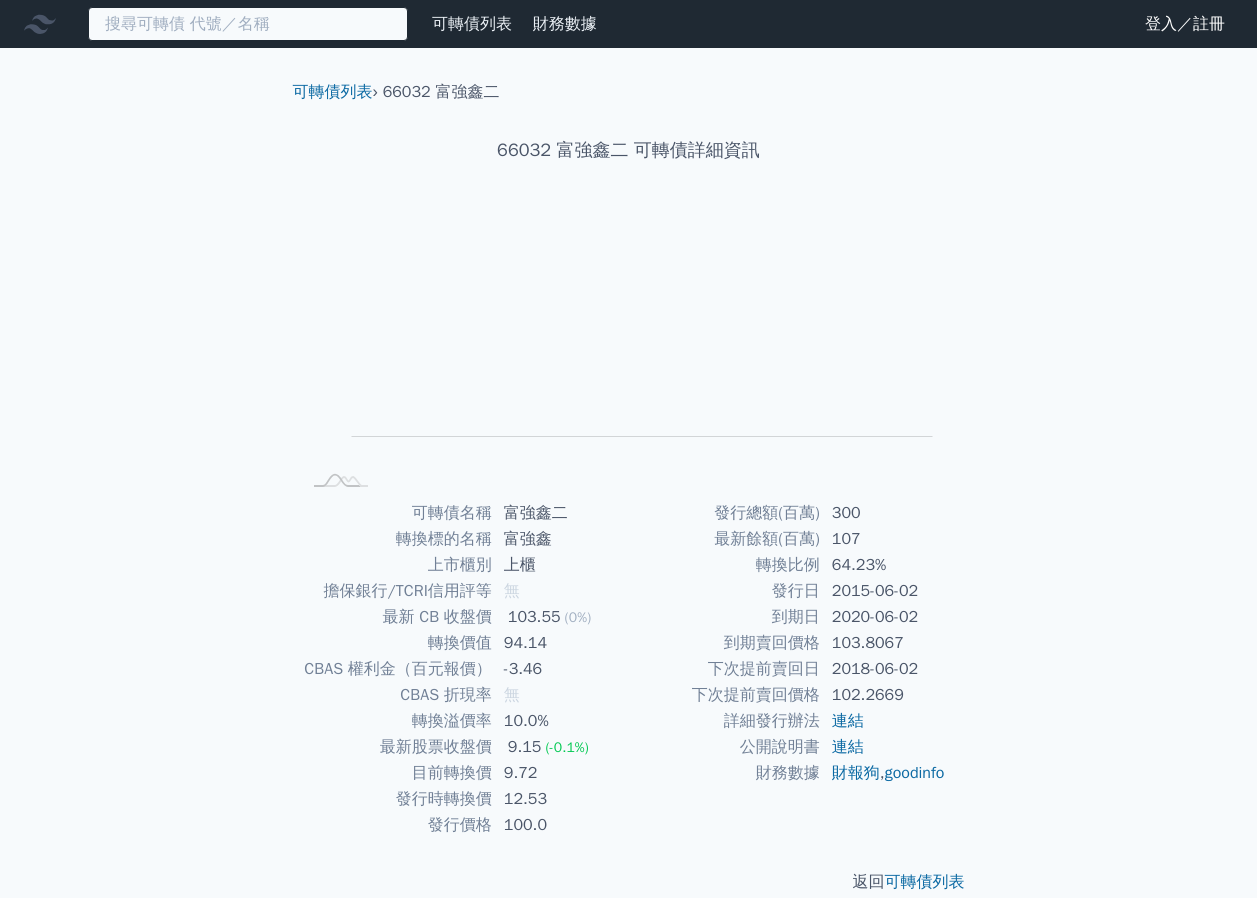 click at bounding box center (248, 24) 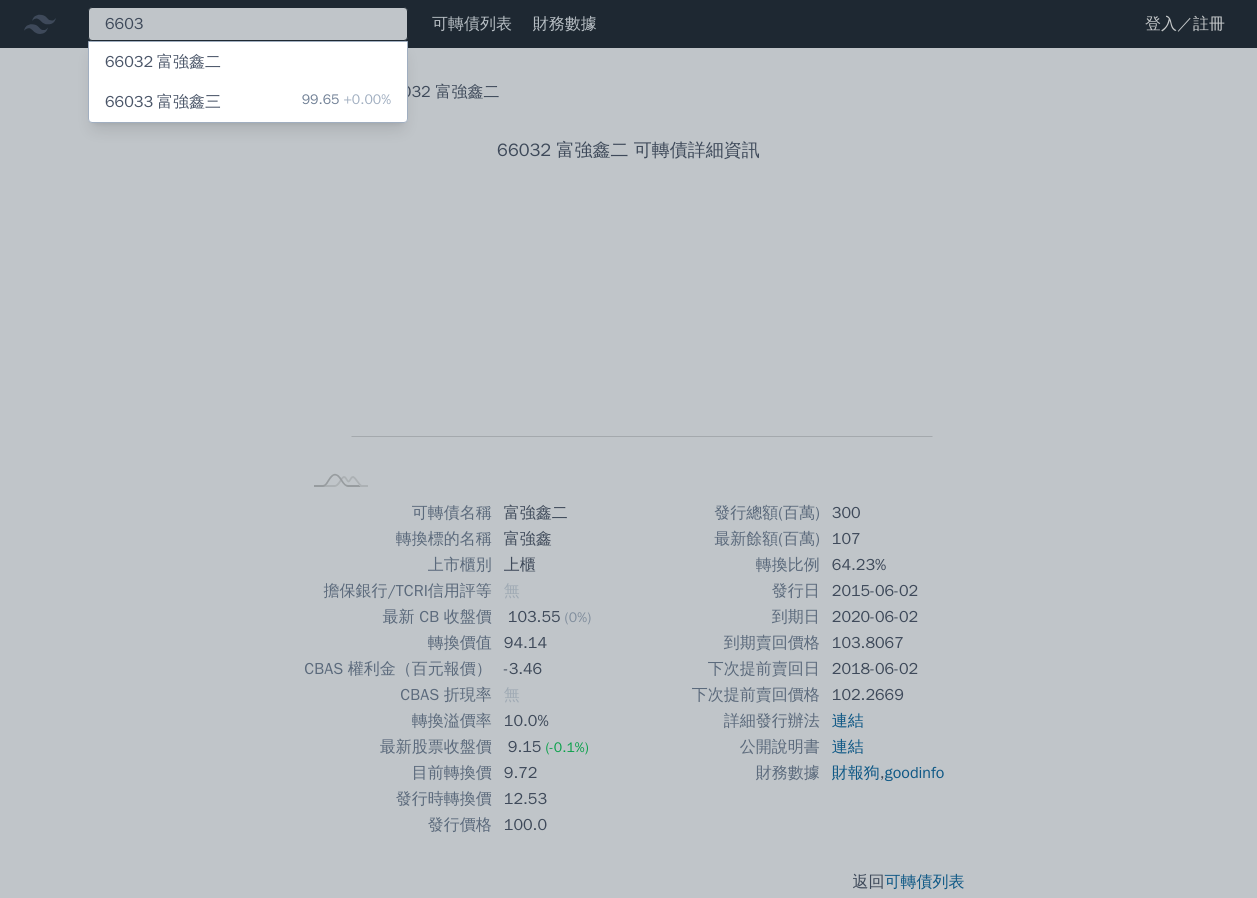 type on "6603" 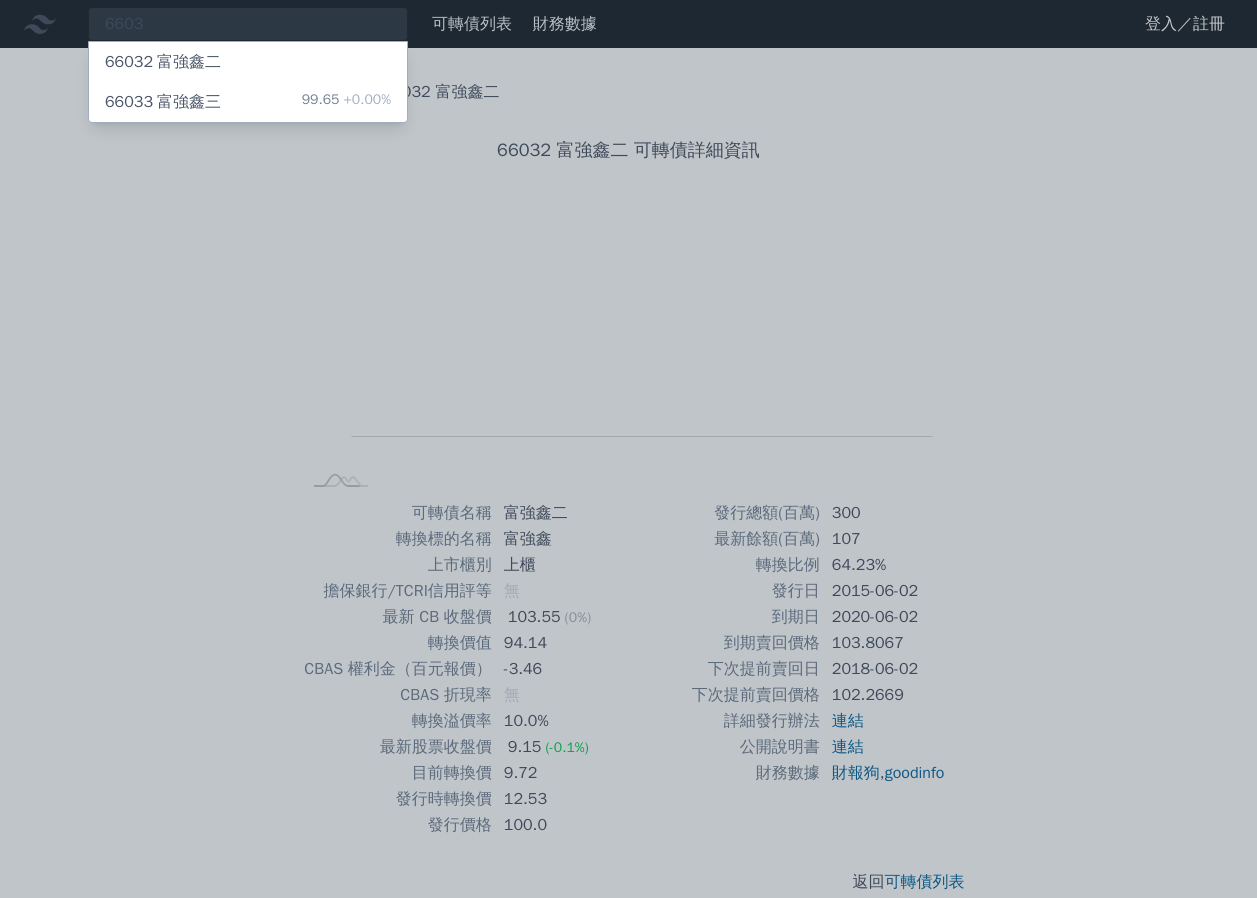 click on "66033 富強鑫三" at bounding box center (163, 102) 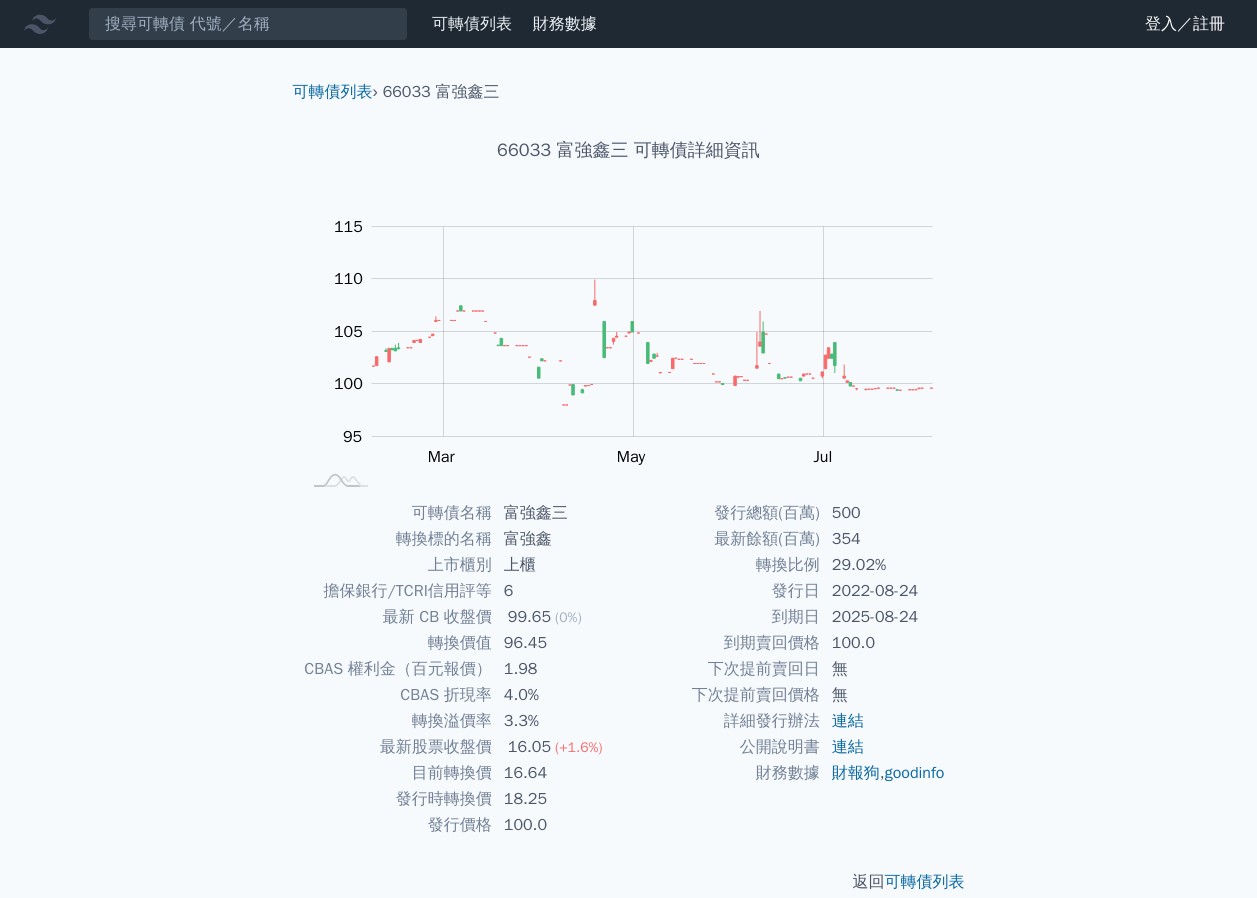 click on "可轉債列表
財務數據
可轉債列表
財務數據
登入／註冊
登入／註冊
可轉債列表  ›
66033 富強鑫三
66033 富強鑫三 可轉債詳細資訊
Zoom Out 104 94 96 98 100 120 115 110 105 95 90 85 L Jan 2025 Mar May Jul Sep 100%
6" at bounding box center [628, 463] 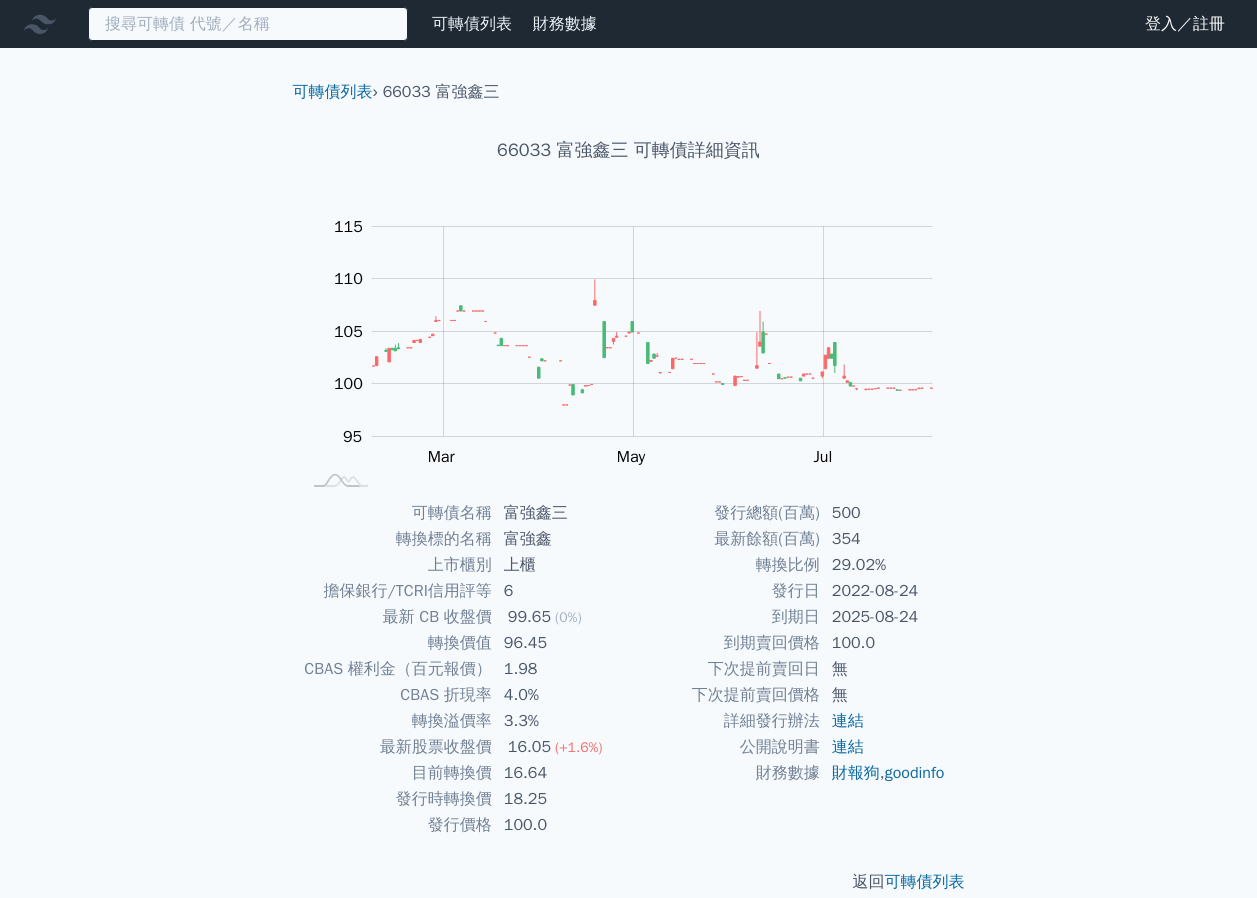 click at bounding box center [248, 24] 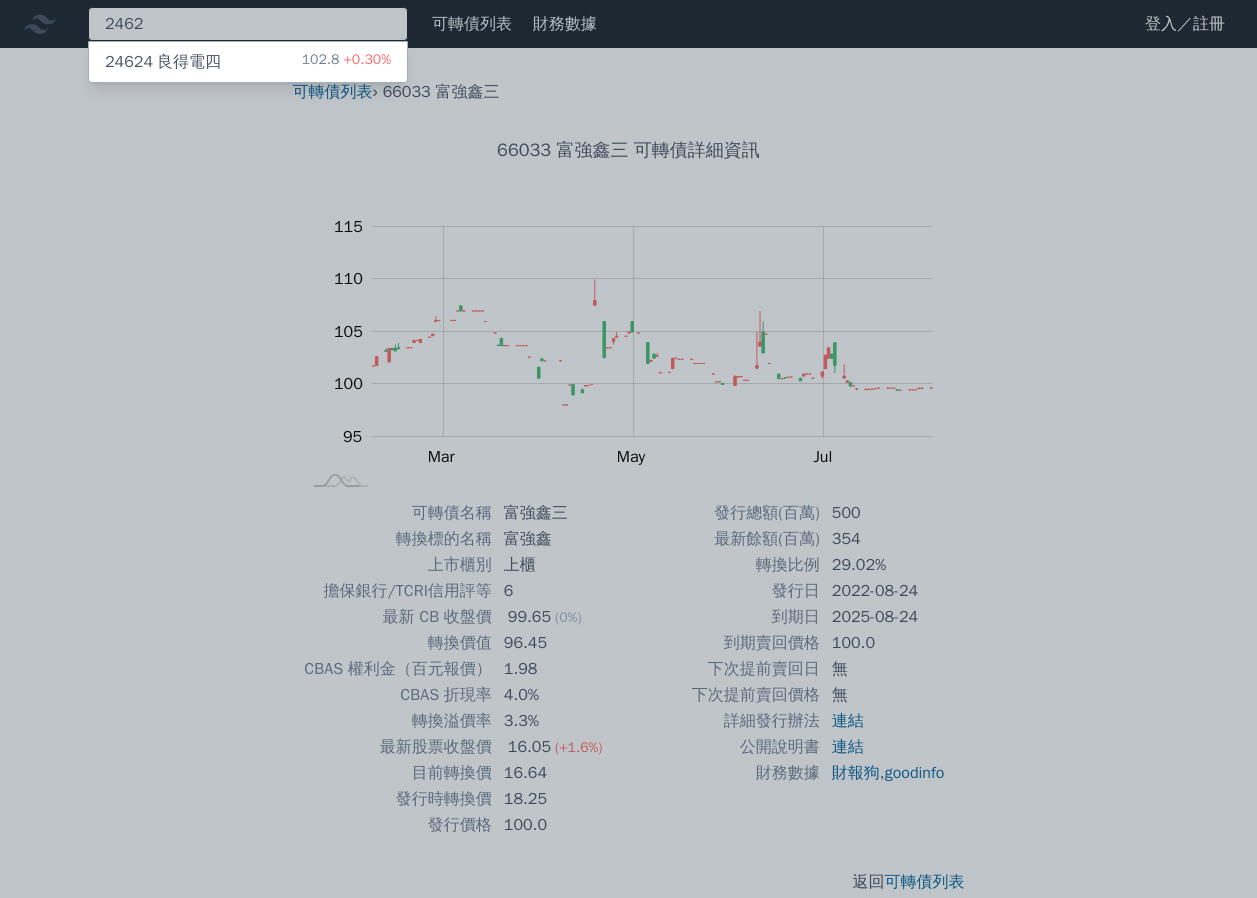 type on "2462" 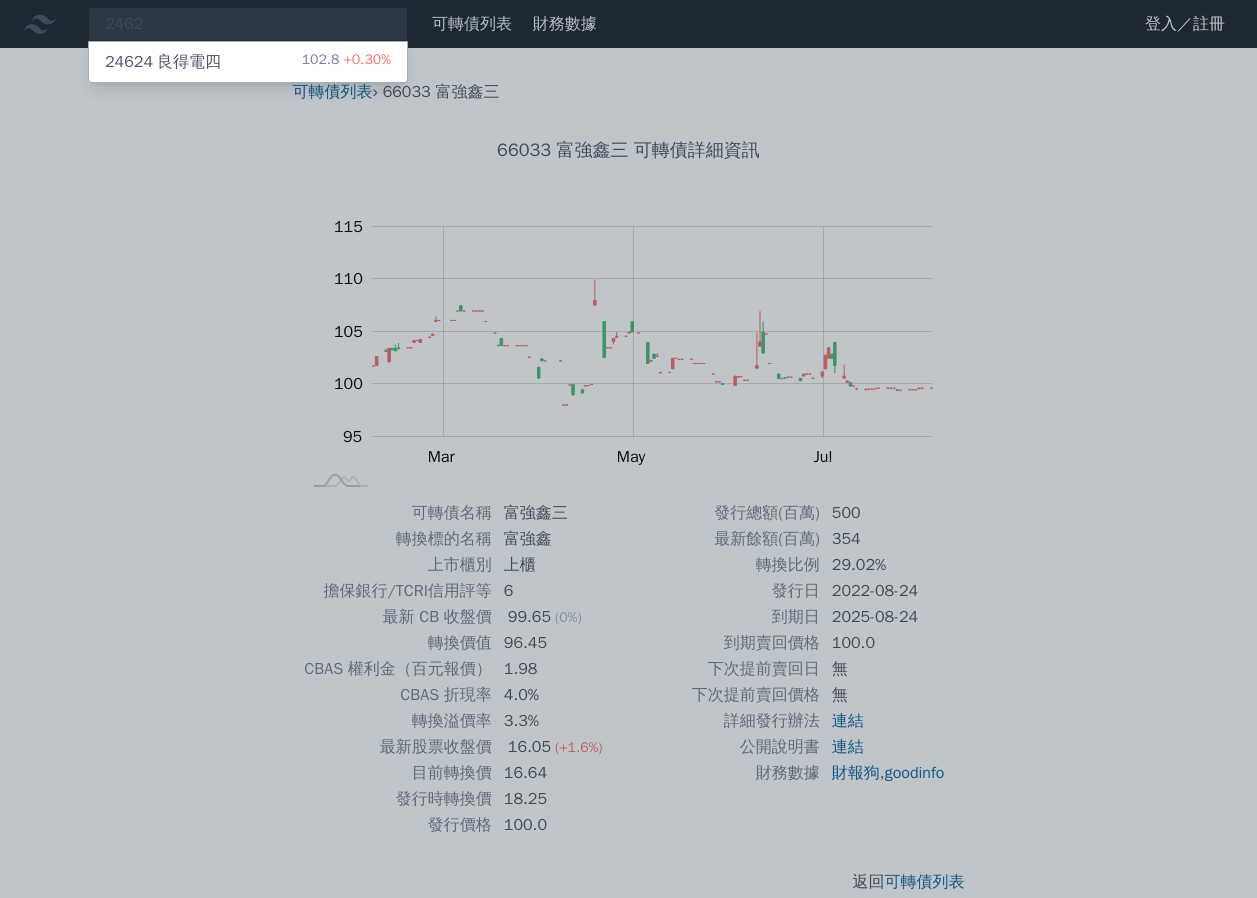 click on "102.8 +0.30%" at bounding box center [346, 62] 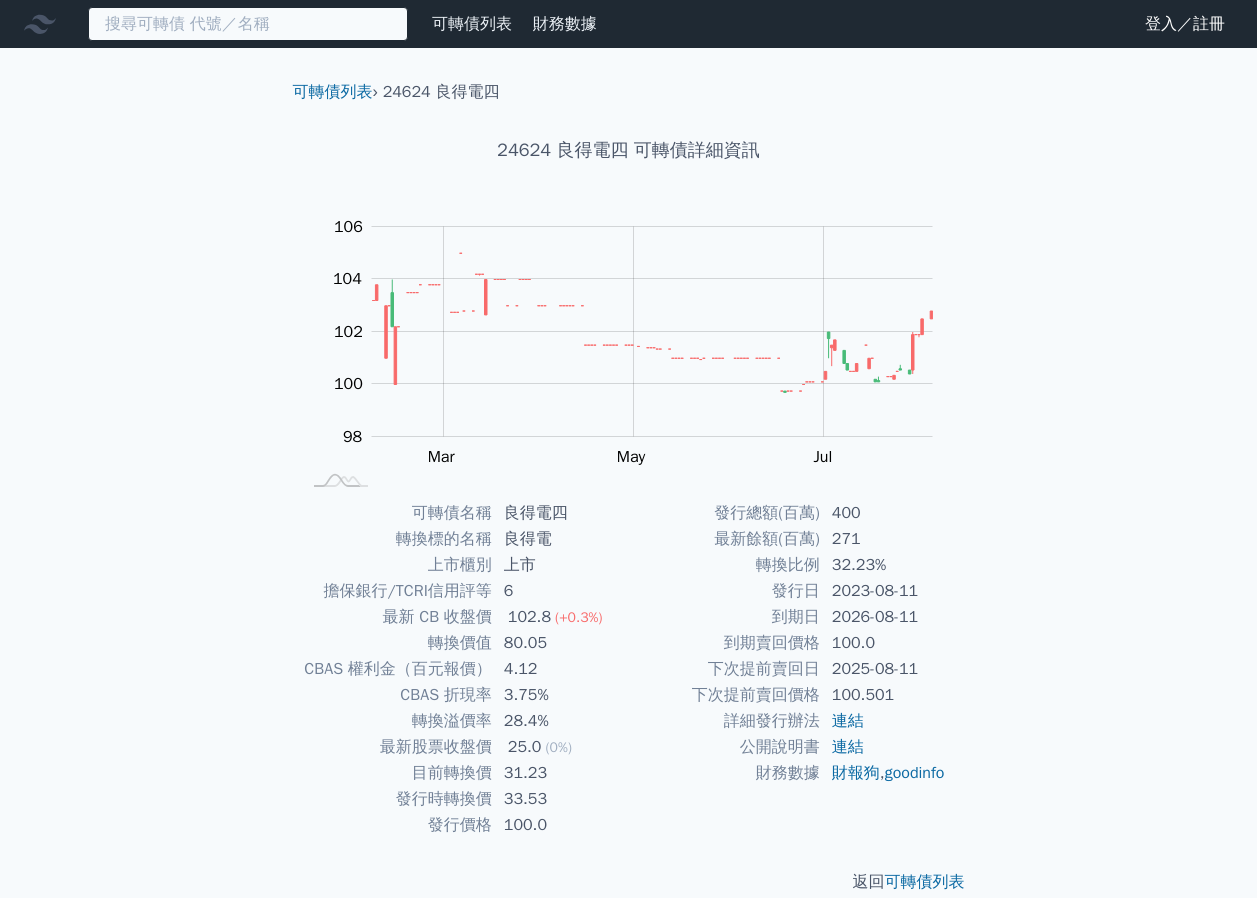 click at bounding box center (248, 24) 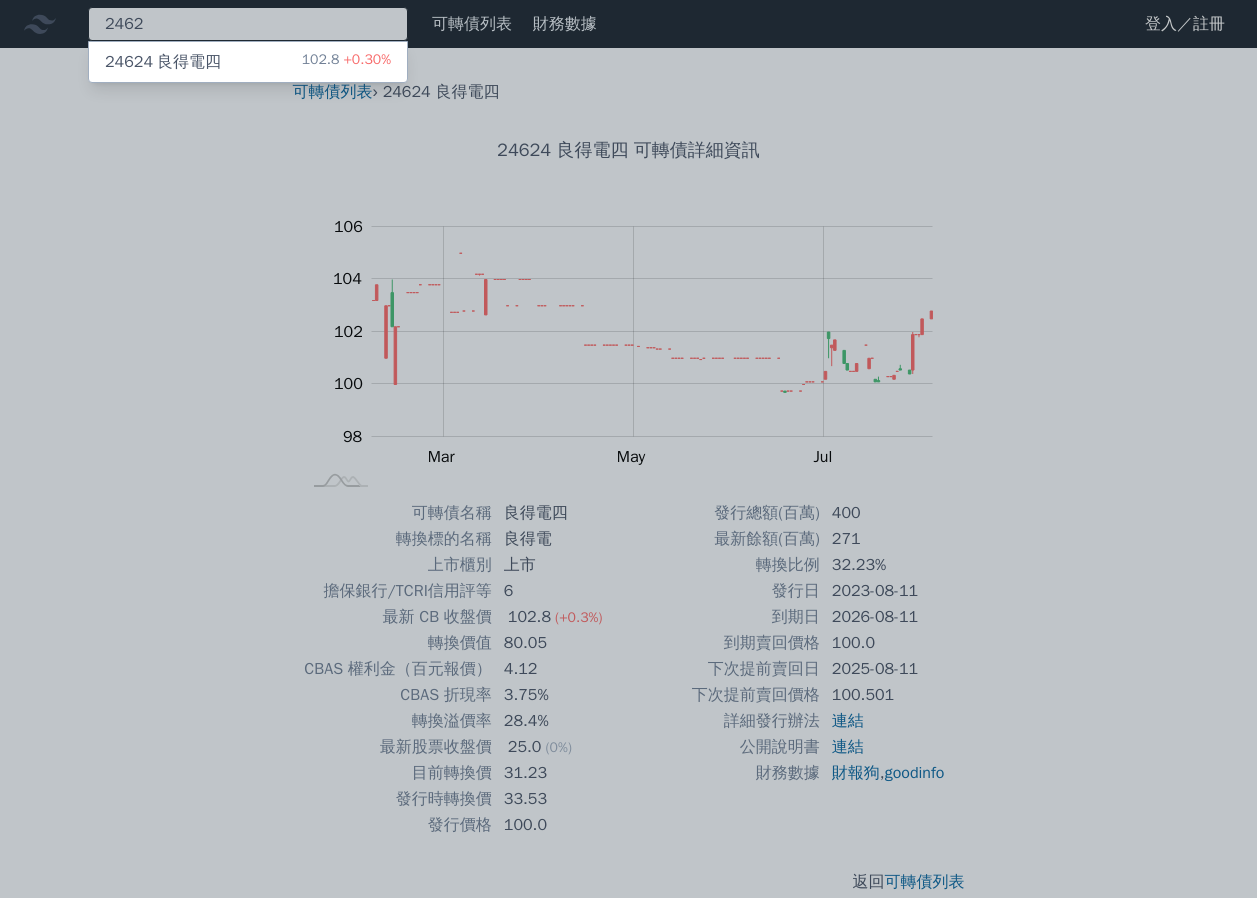 type on "2462" 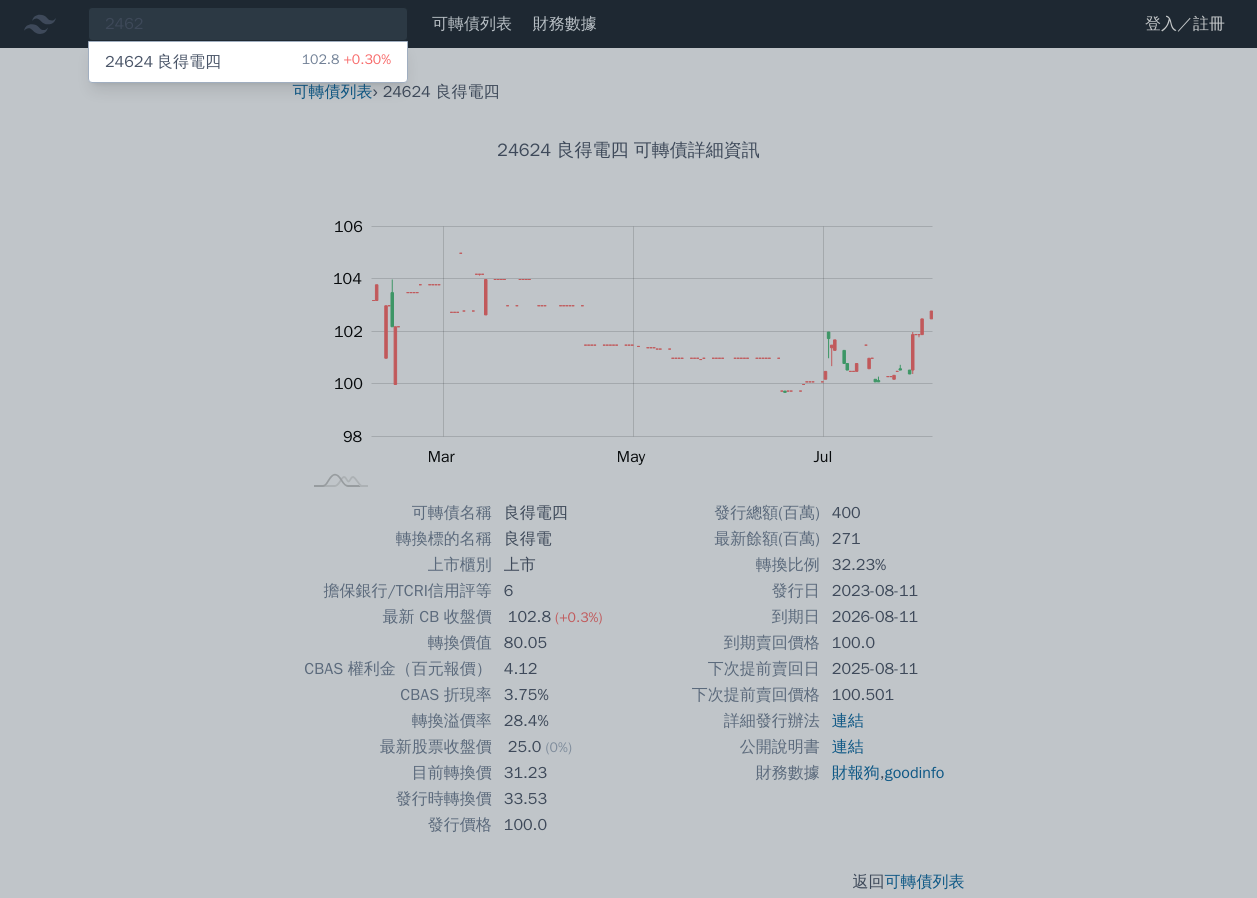 click on "24624 良得電四
102.8 +0.30%" at bounding box center [248, 62] 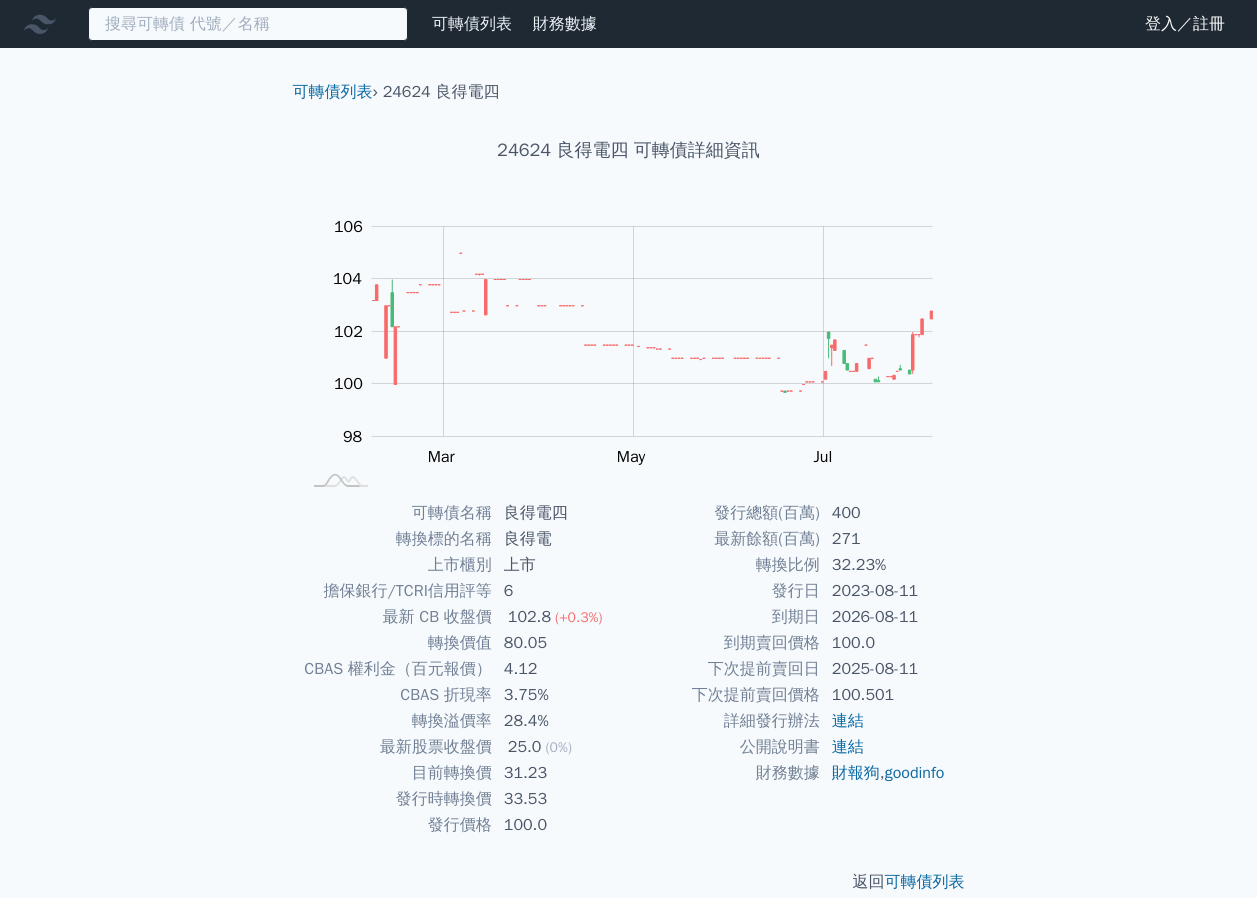 click at bounding box center (248, 24) 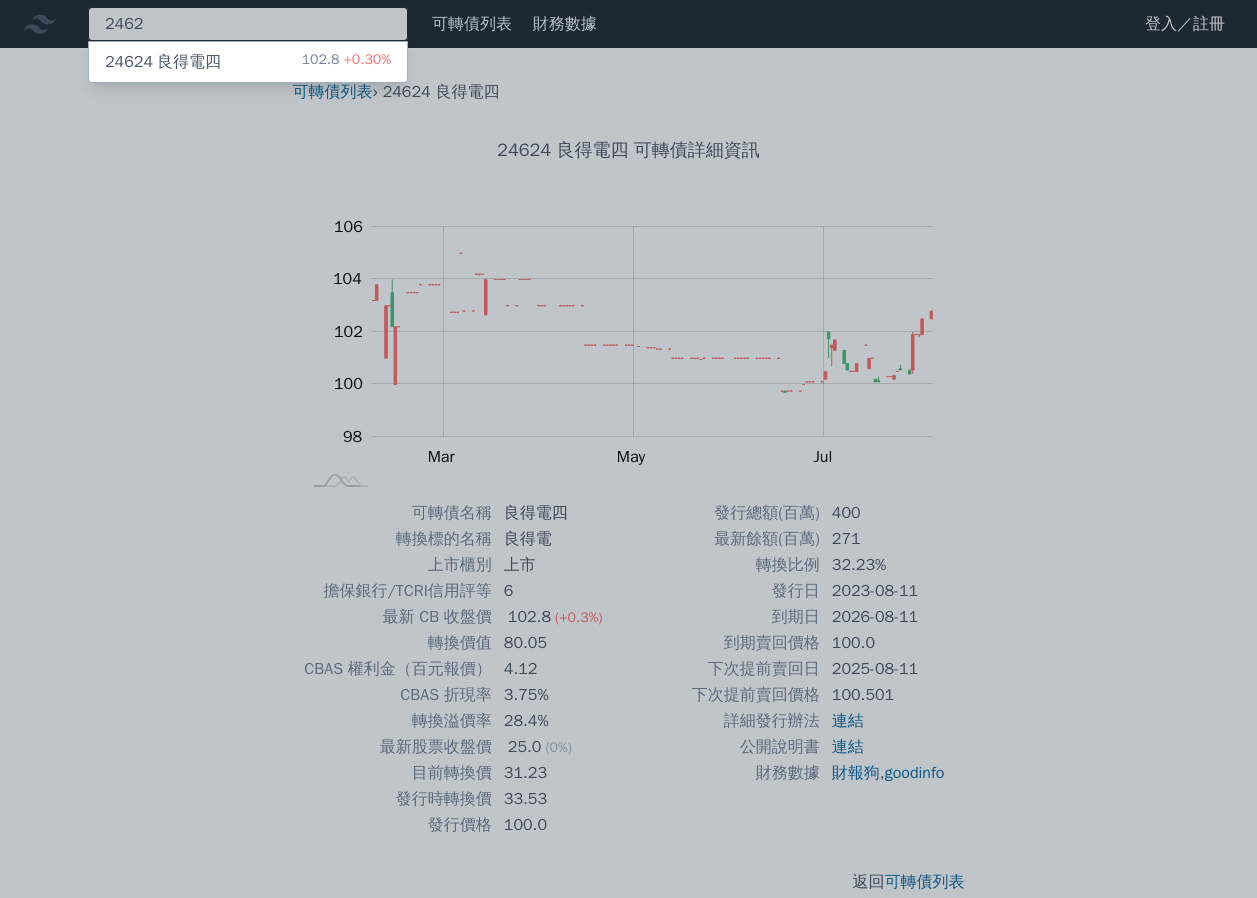 type on "2462" 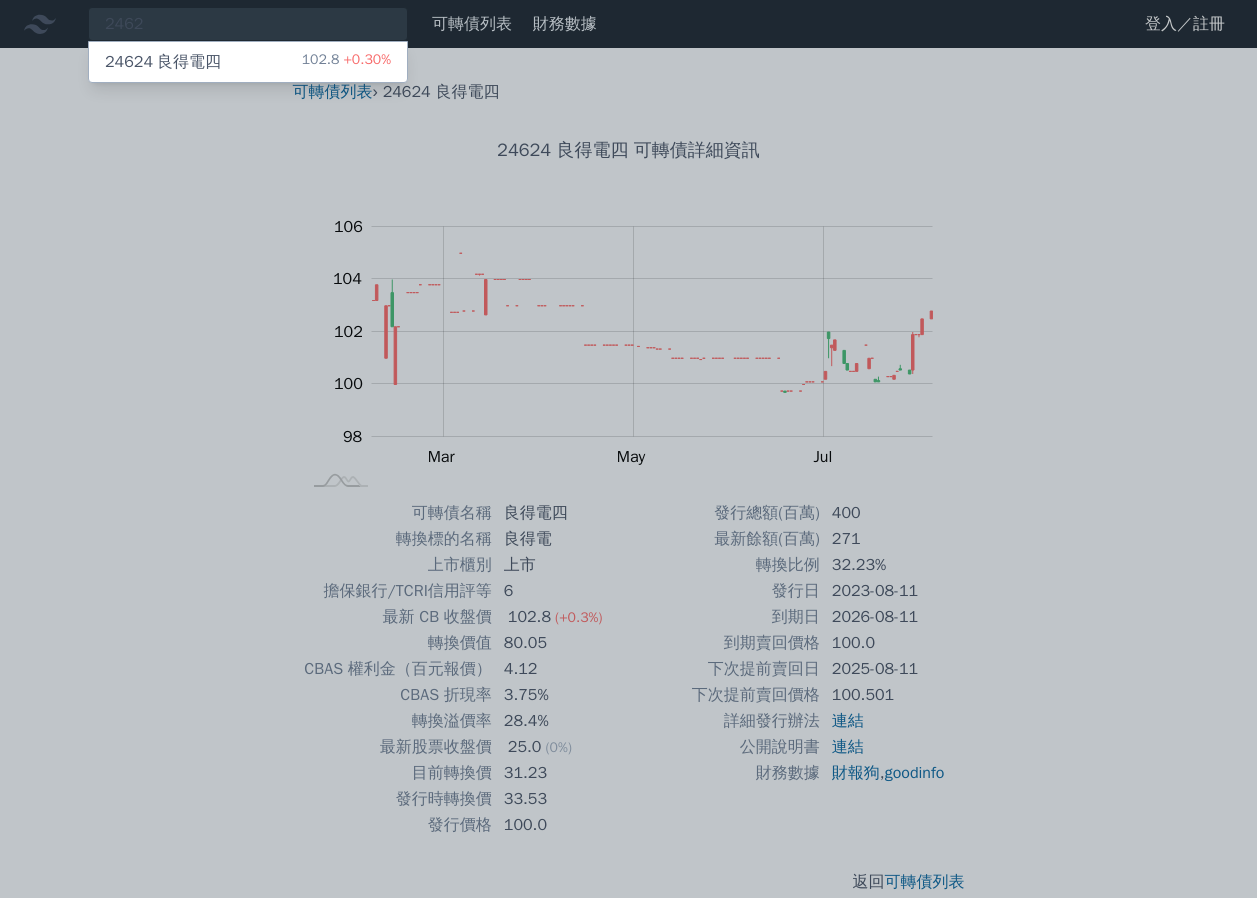 click on "+0.30%" at bounding box center [365, 59] 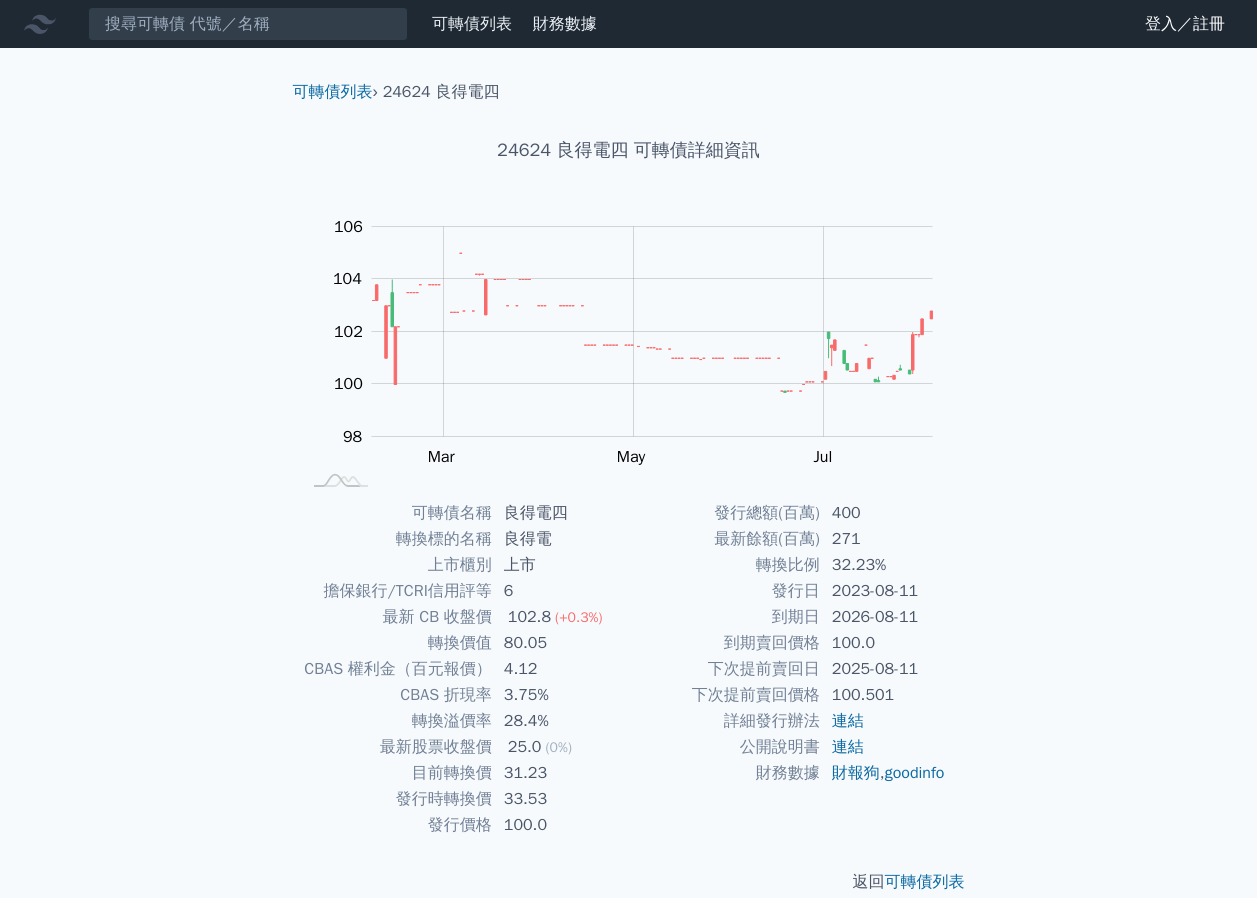 click on "24624 良得電四 可轉債詳細資訊" at bounding box center (629, 150) 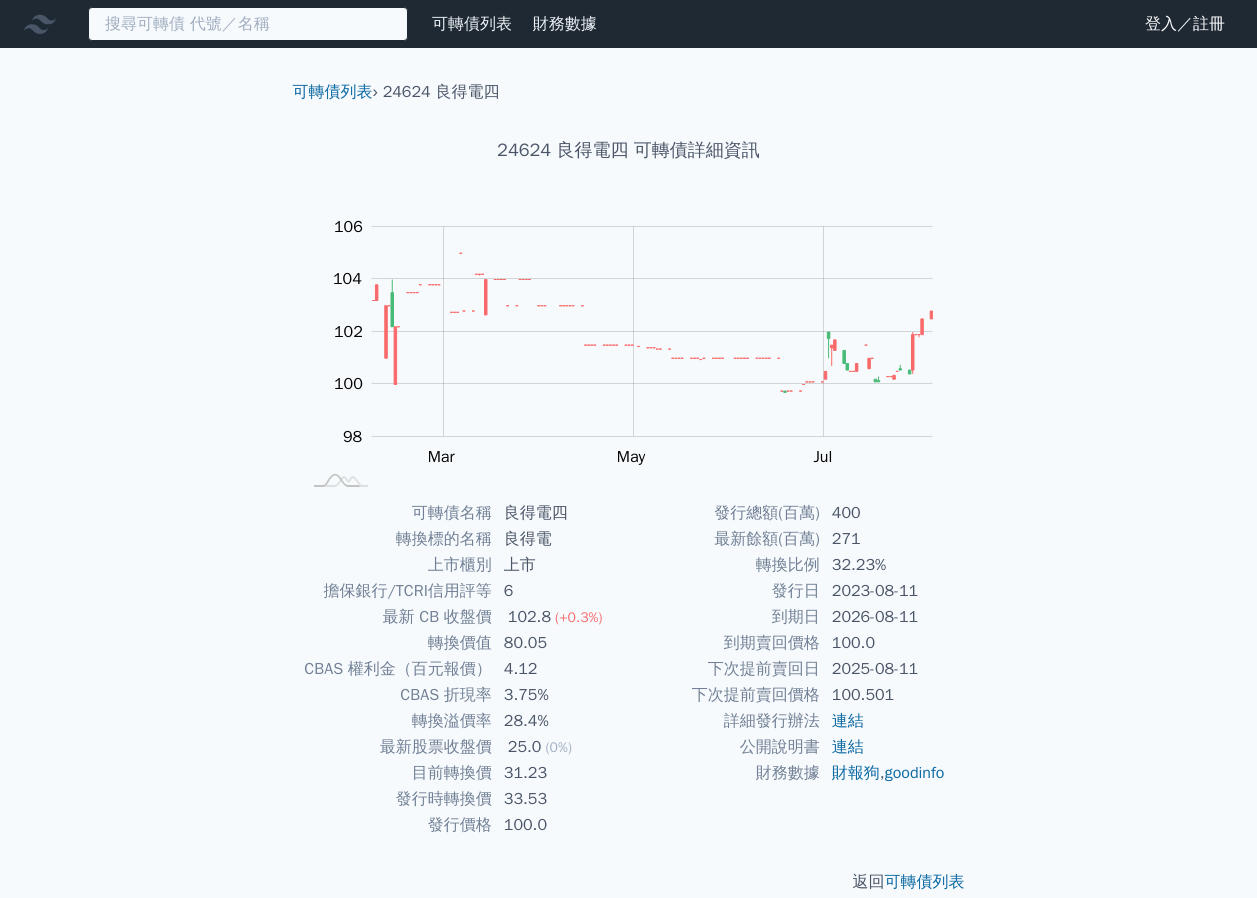 drag, startPoint x: 358, startPoint y: 28, endPoint x: 349, endPoint y: 34, distance: 10.816654 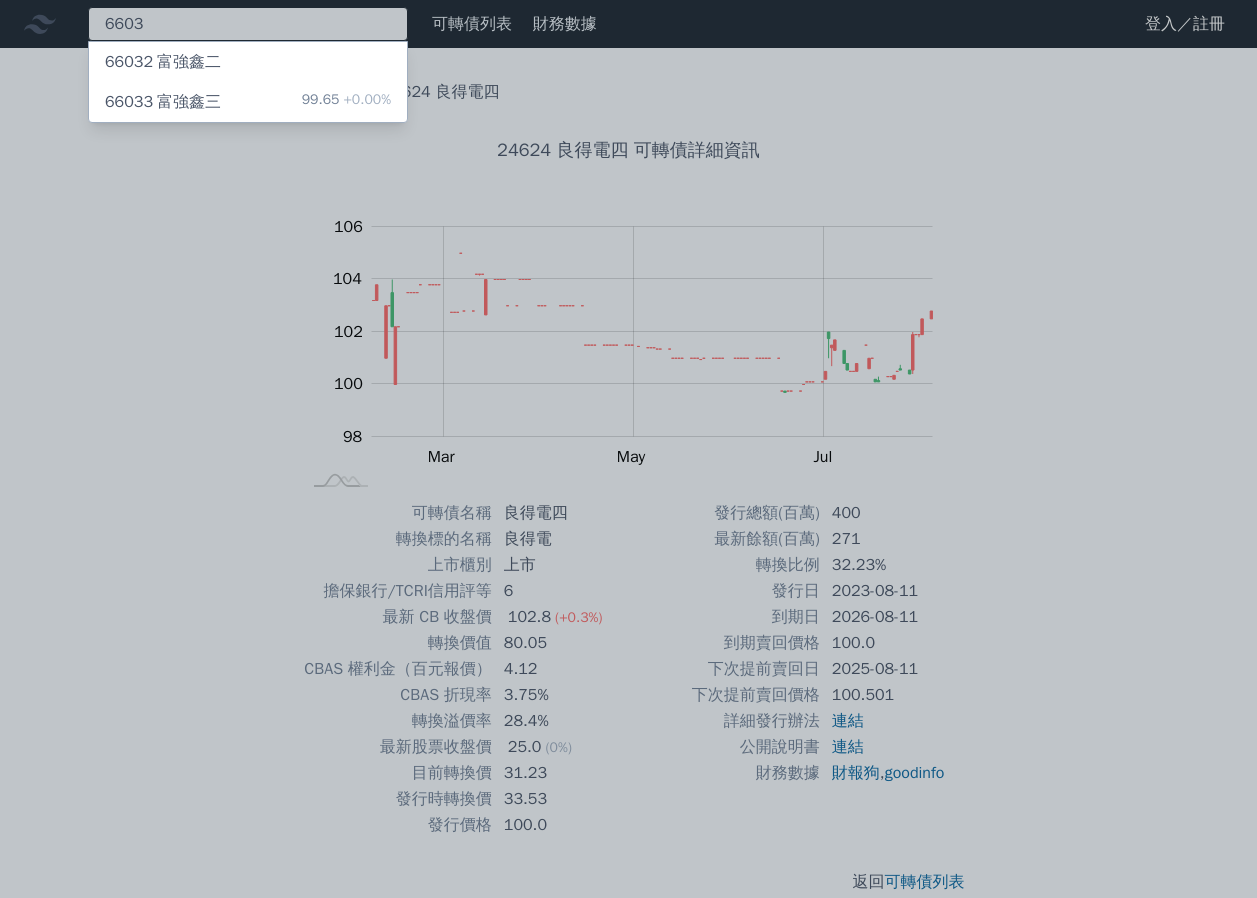 type on "6603" 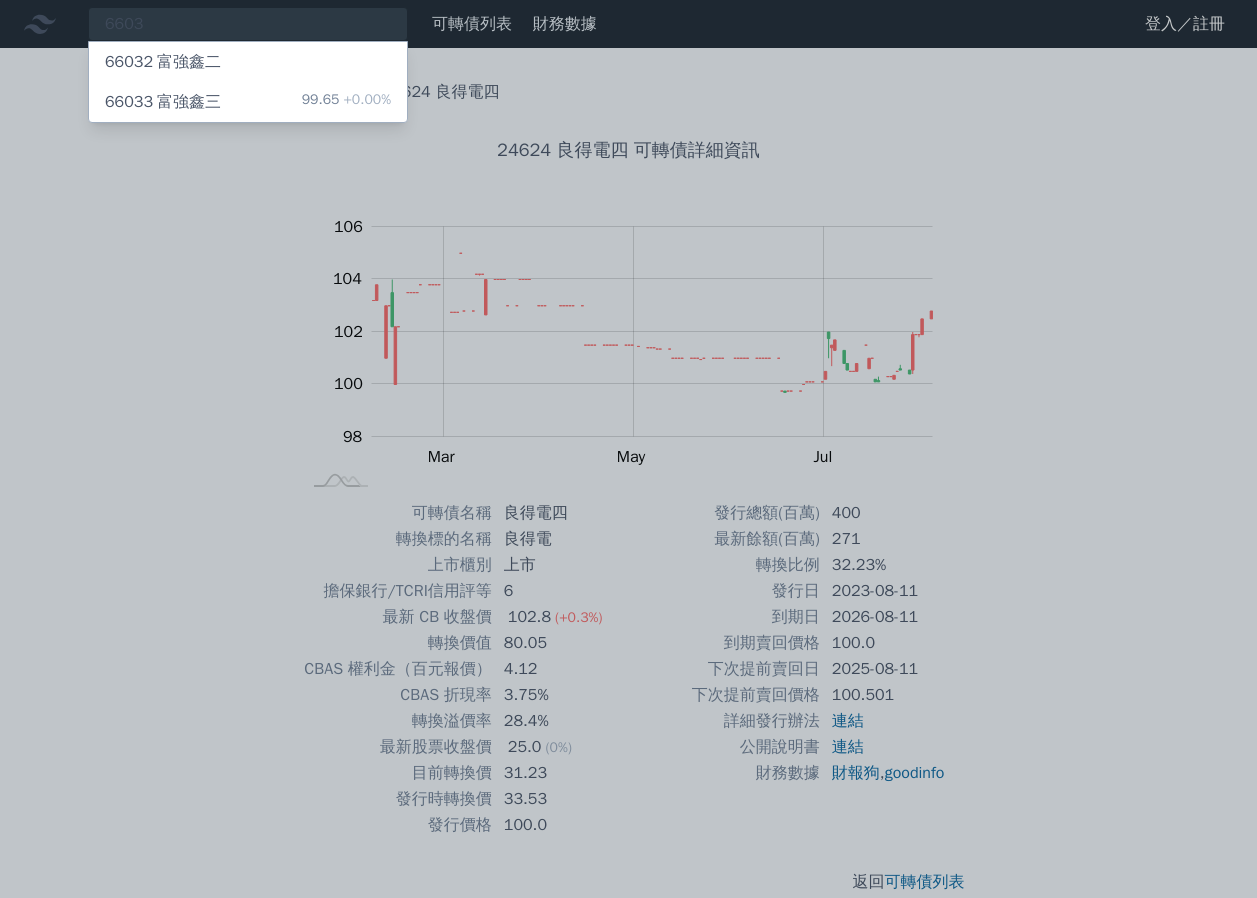 click on "66032 富強鑫二" at bounding box center [248, 62] 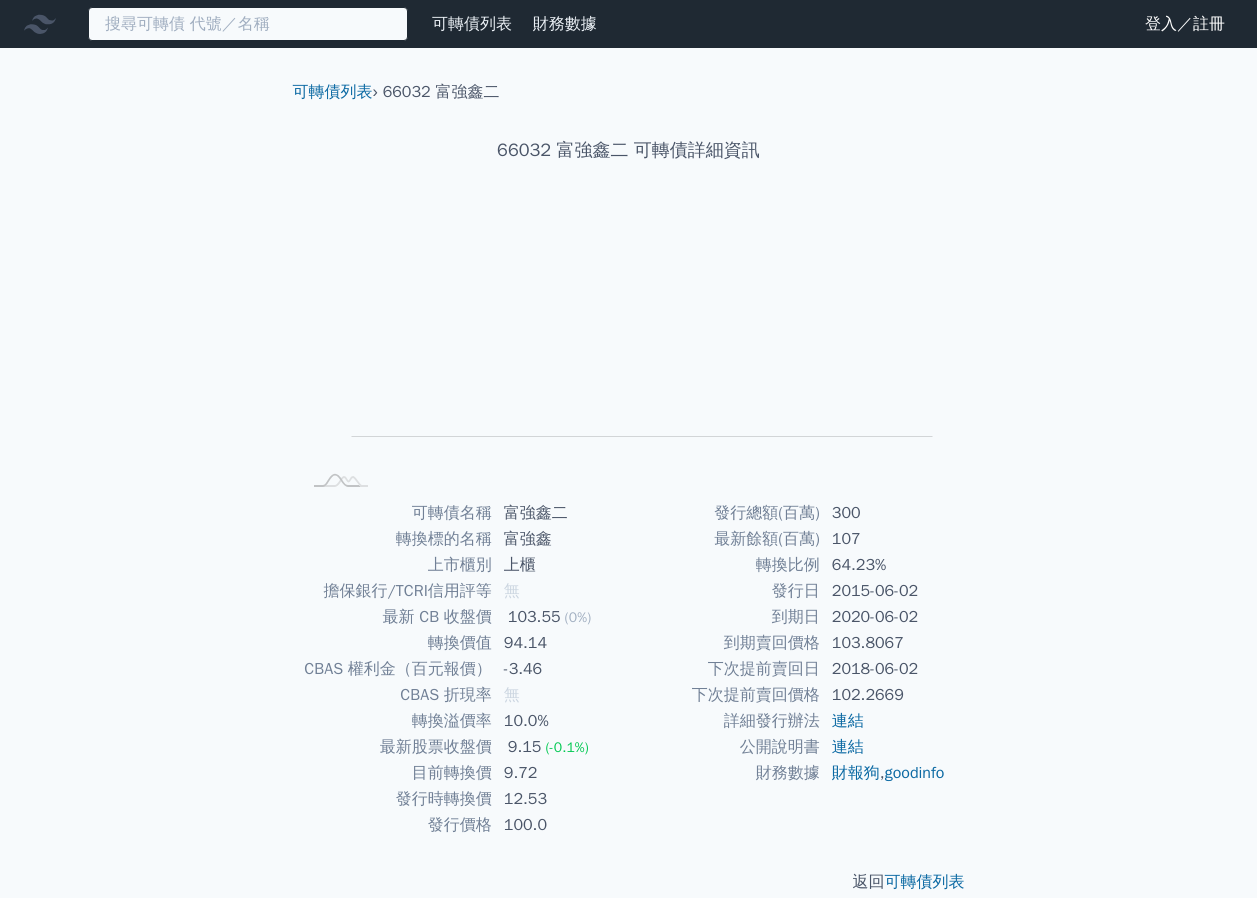 click at bounding box center (248, 24) 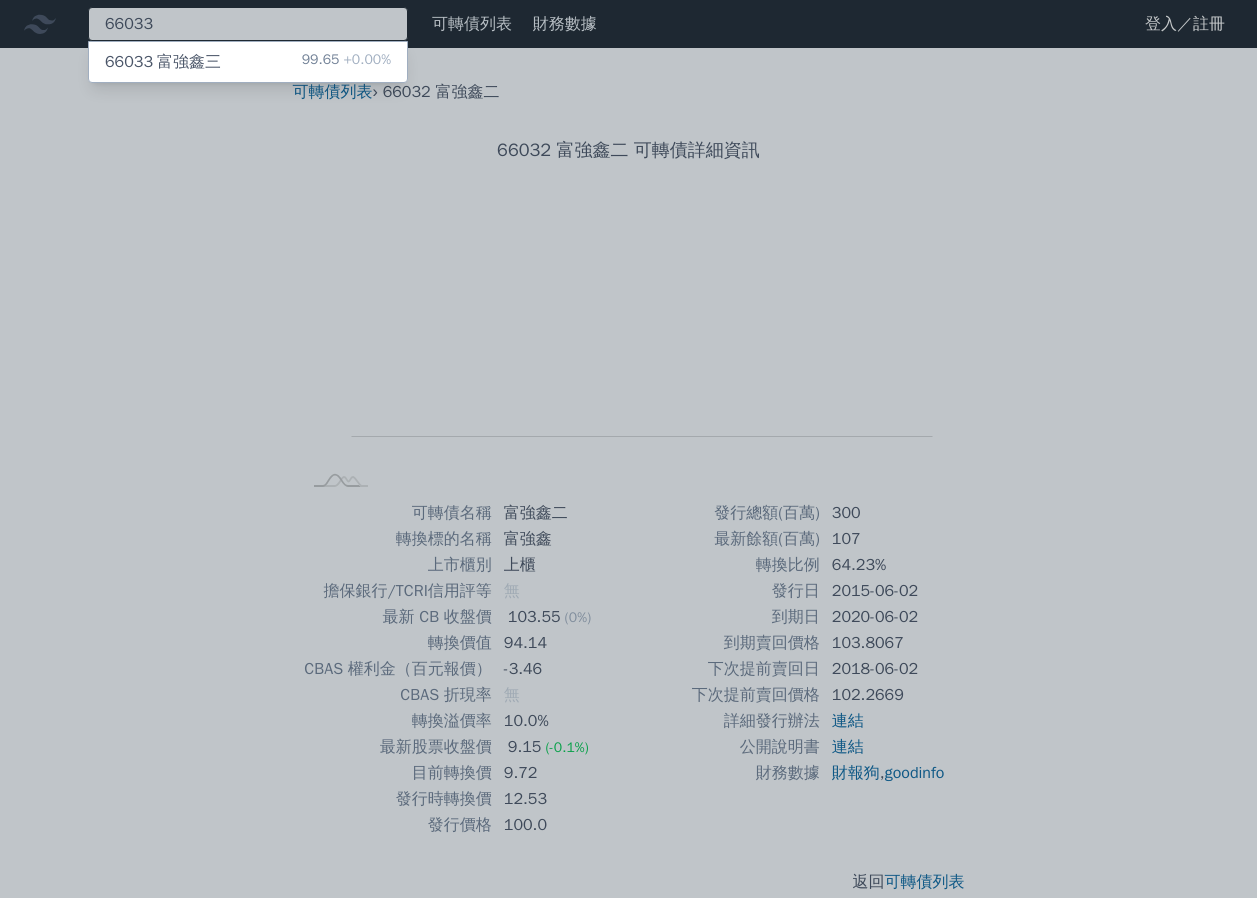type on "66033" 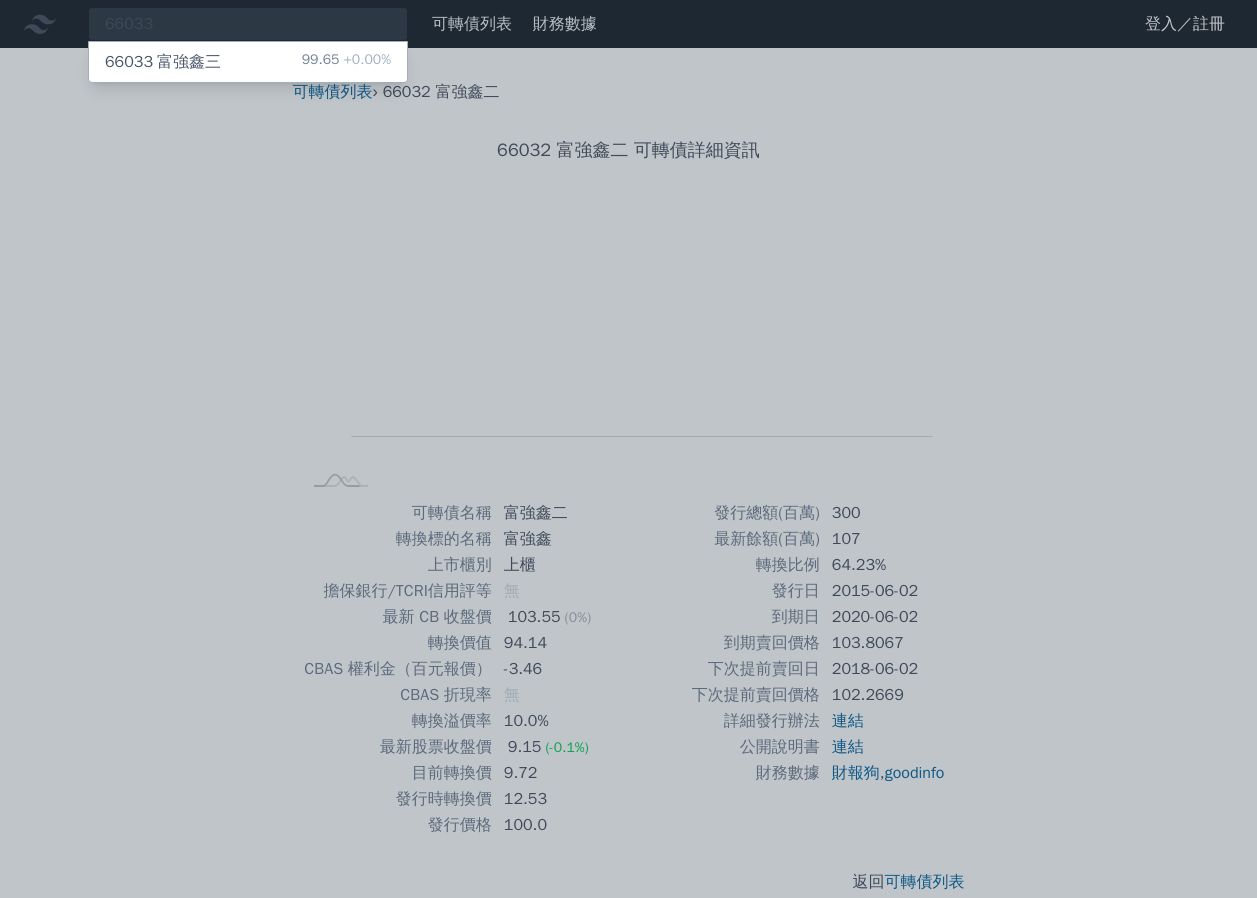 click on "66033 富強鑫三
99.65 +0.00%" at bounding box center (248, 62) 